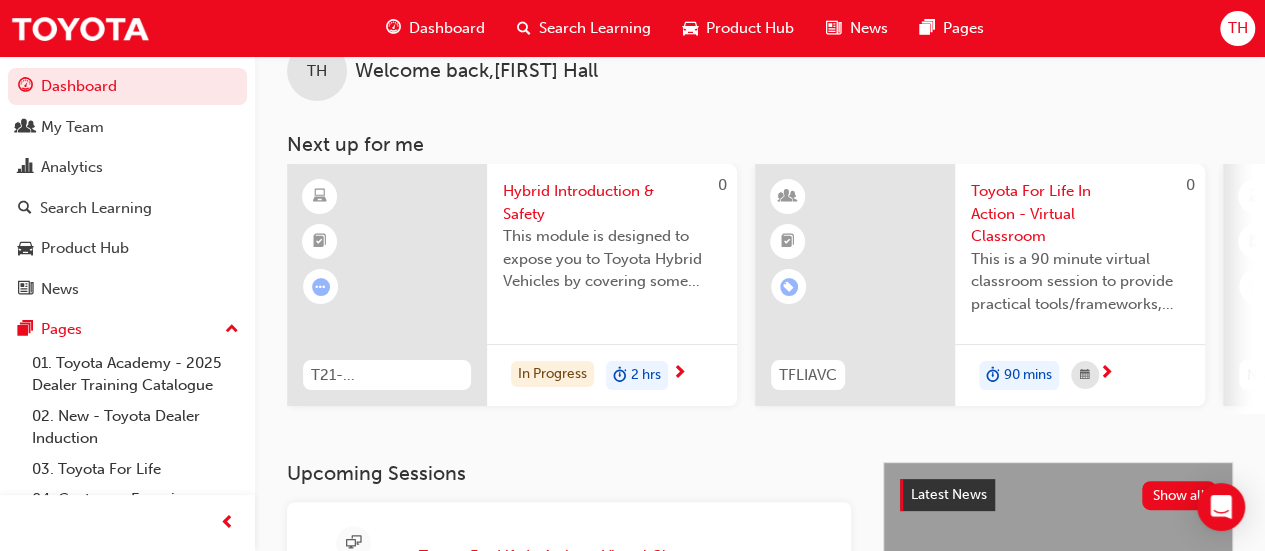 scroll, scrollTop: 0, scrollLeft: 0, axis: both 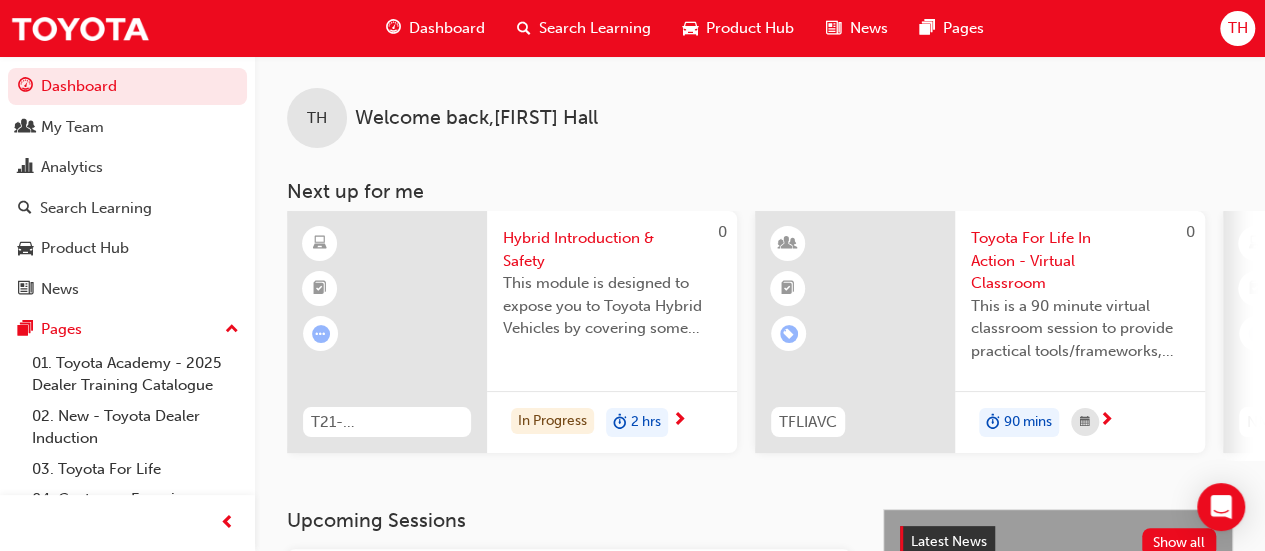 click on "Search Learning" at bounding box center (595, 28) 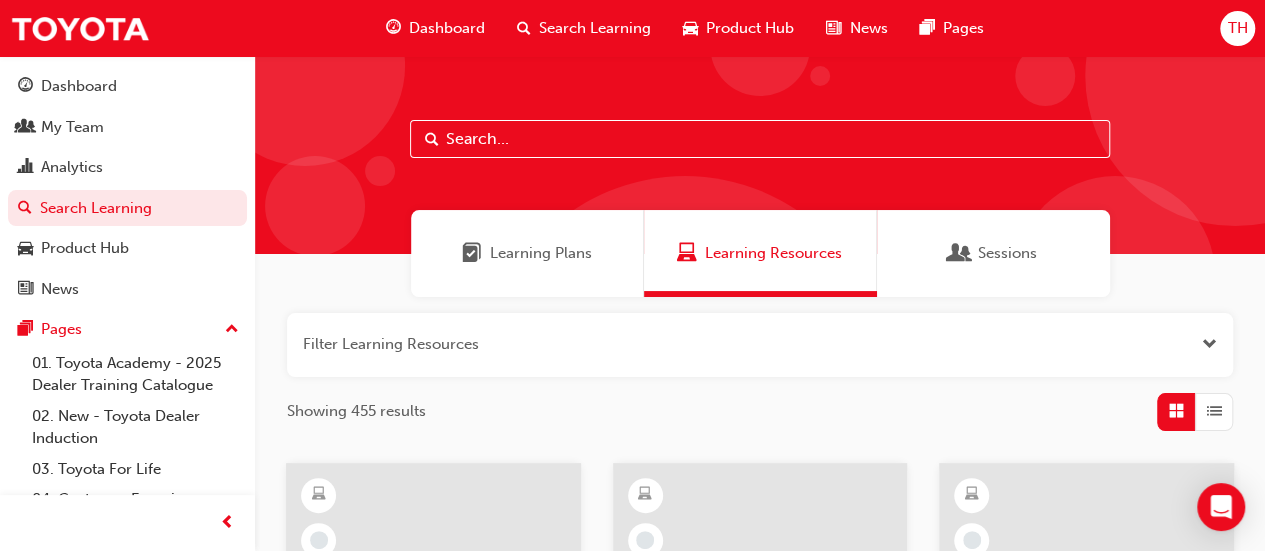 click at bounding box center [760, 139] 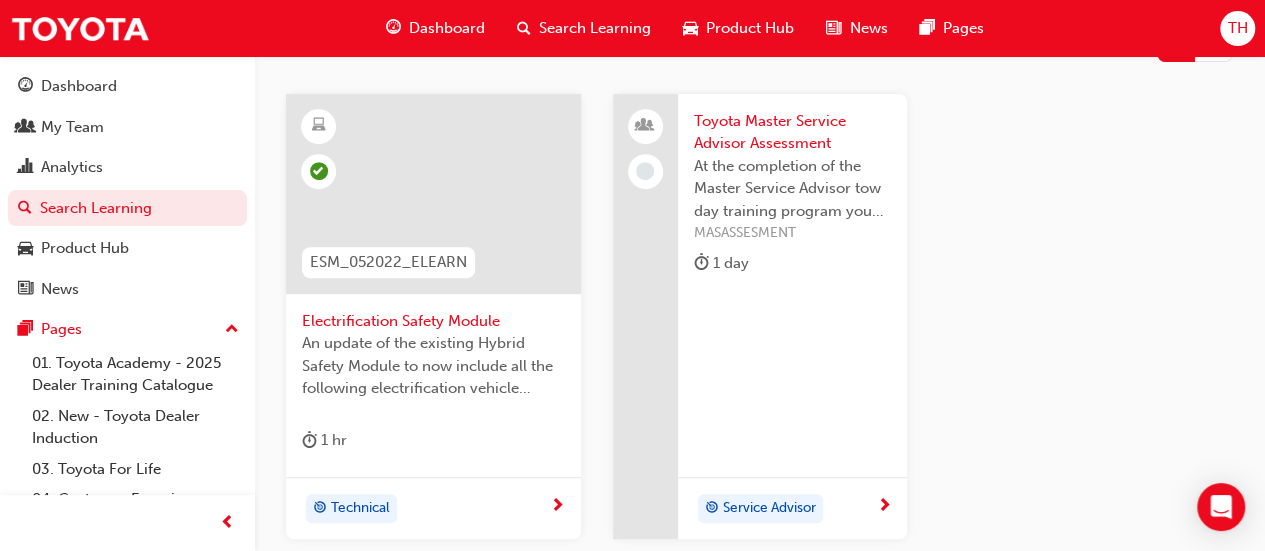 scroll, scrollTop: 400, scrollLeft: 0, axis: vertical 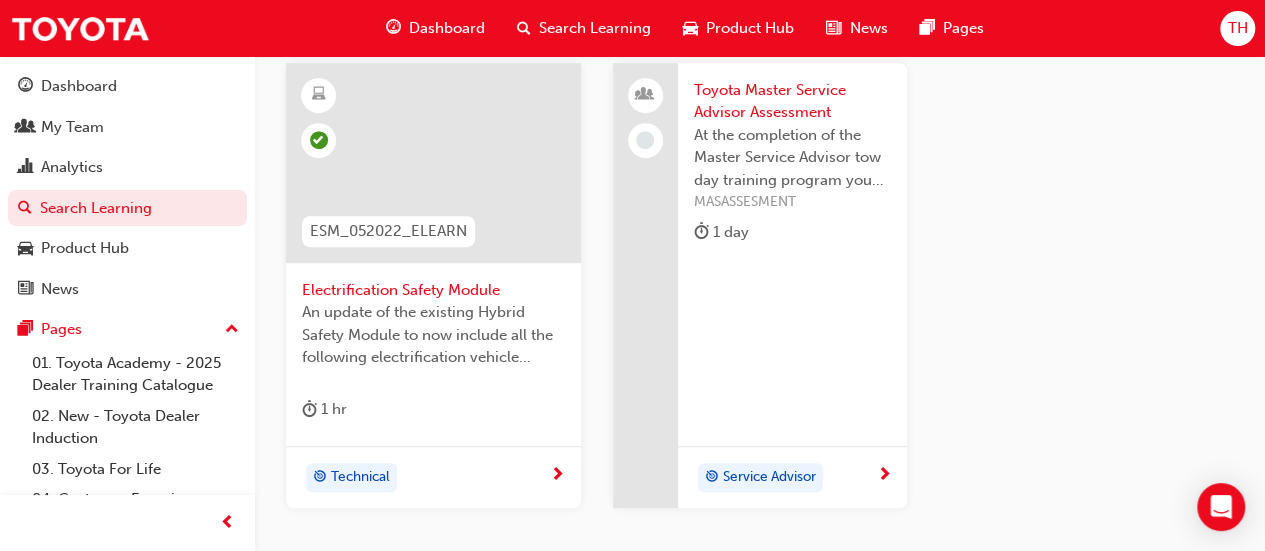 type on "esm" 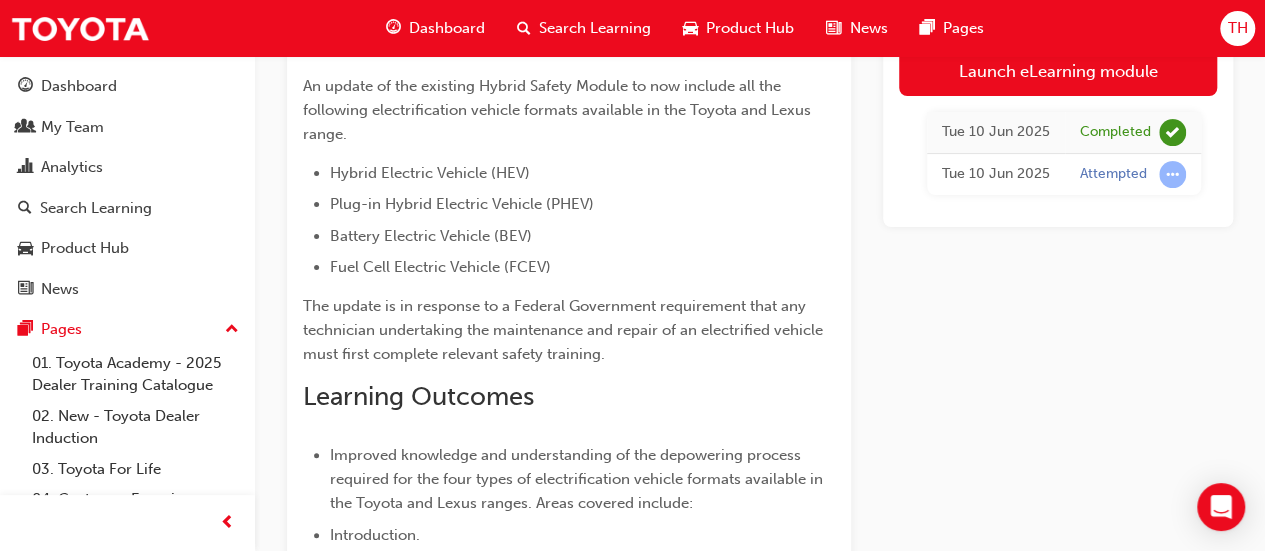 scroll, scrollTop: 0, scrollLeft: 0, axis: both 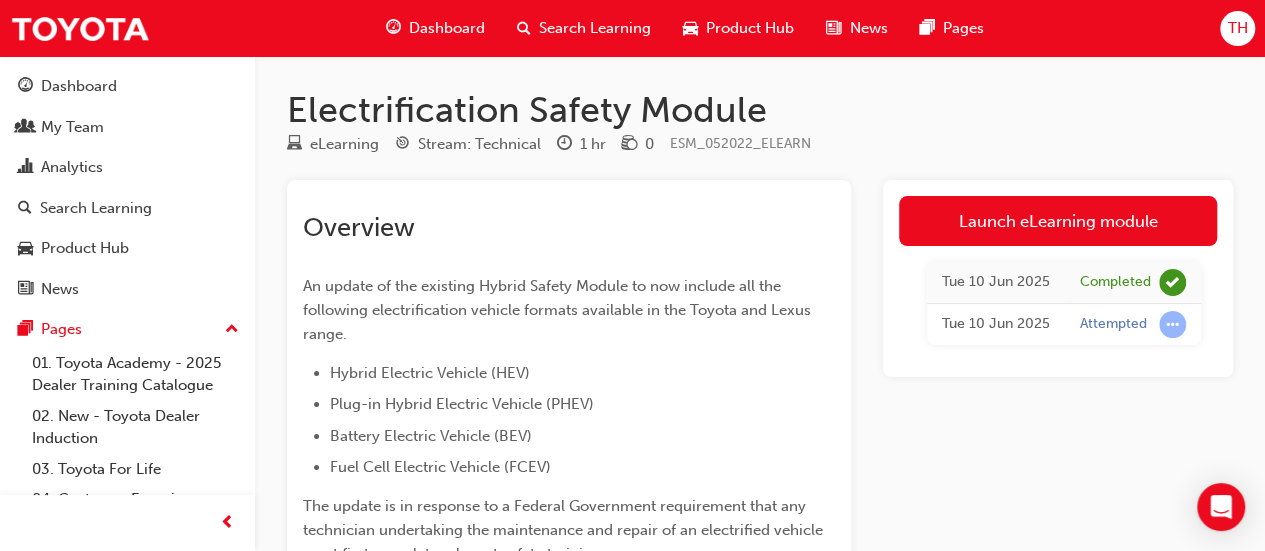 click on "TH" at bounding box center [1237, 28] 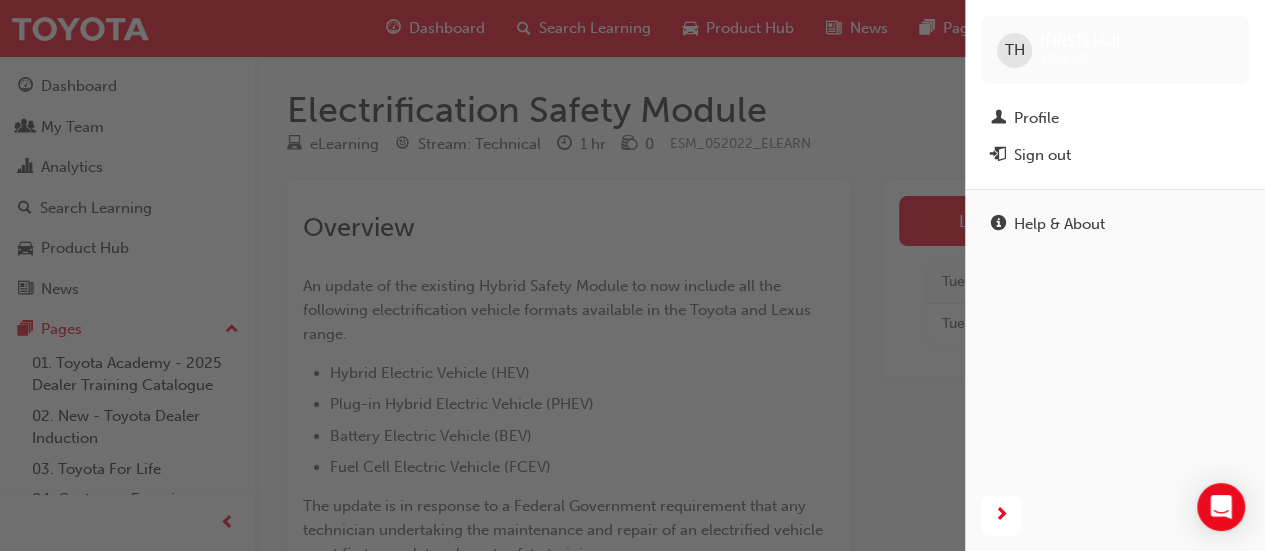 click at bounding box center (482, 275) 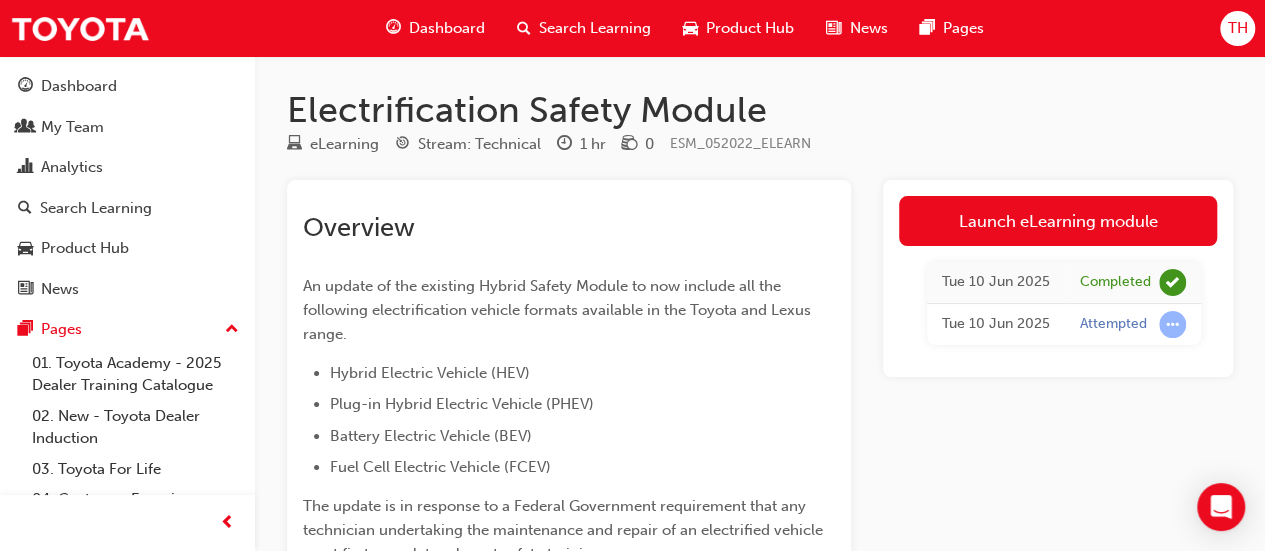 click on "TH" at bounding box center [1237, 28] 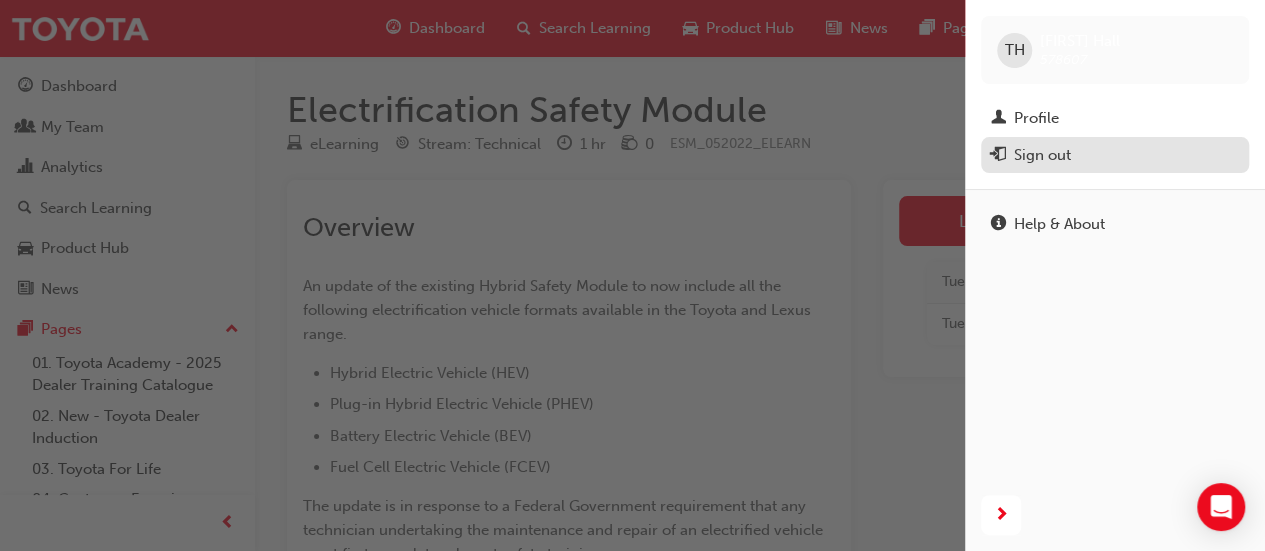 click on "Sign out" at bounding box center [1115, 155] 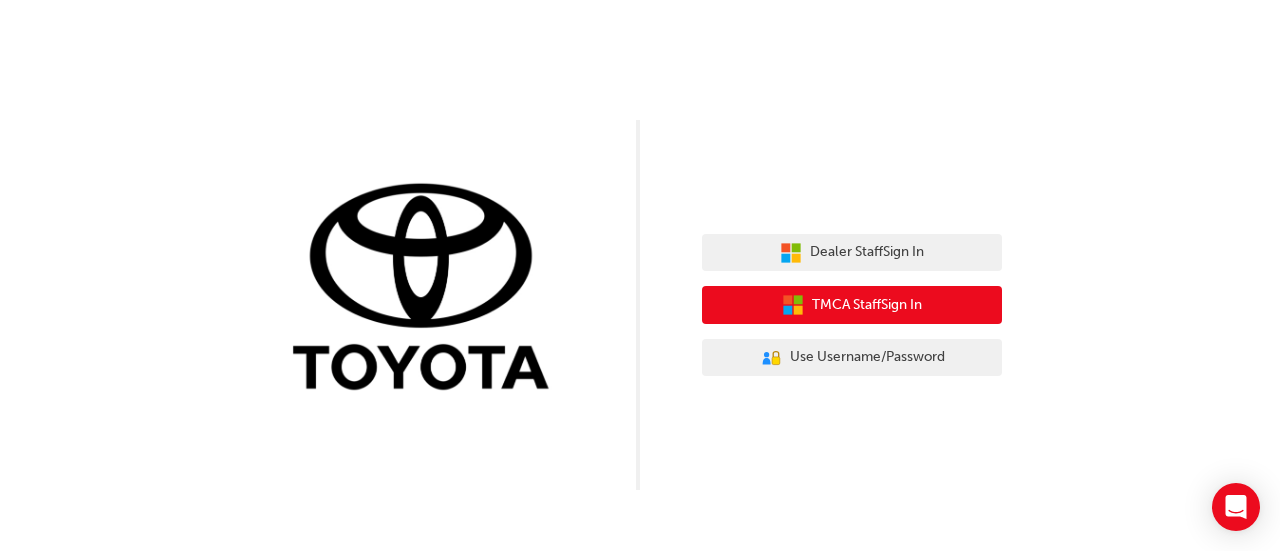 scroll, scrollTop: 0, scrollLeft: 0, axis: both 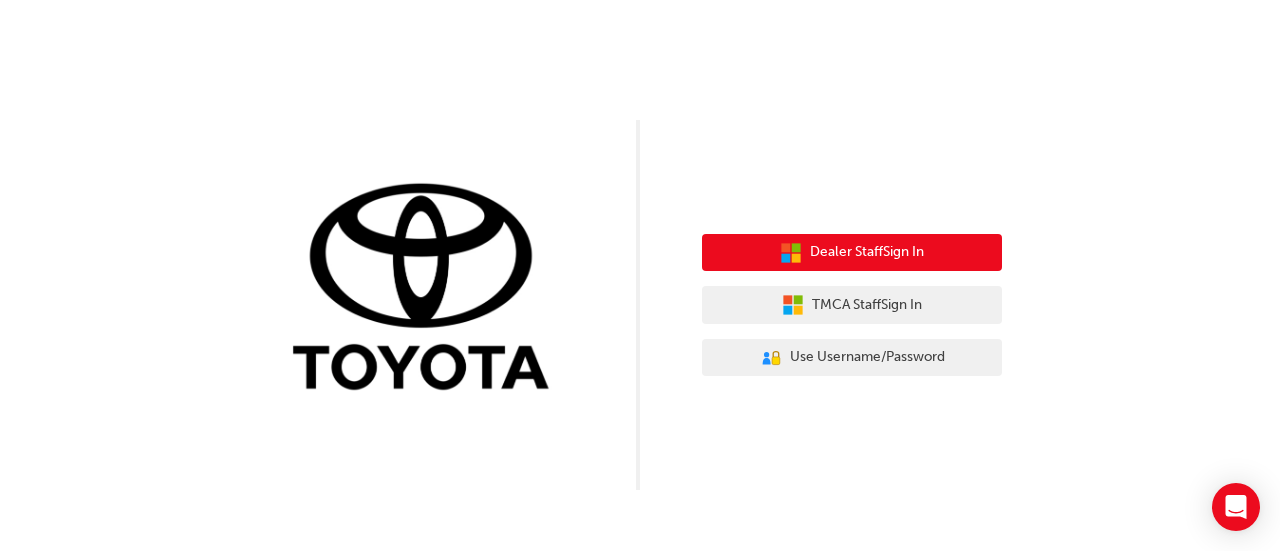 click on "Dealer Staff  Sign In" at bounding box center [867, 252] 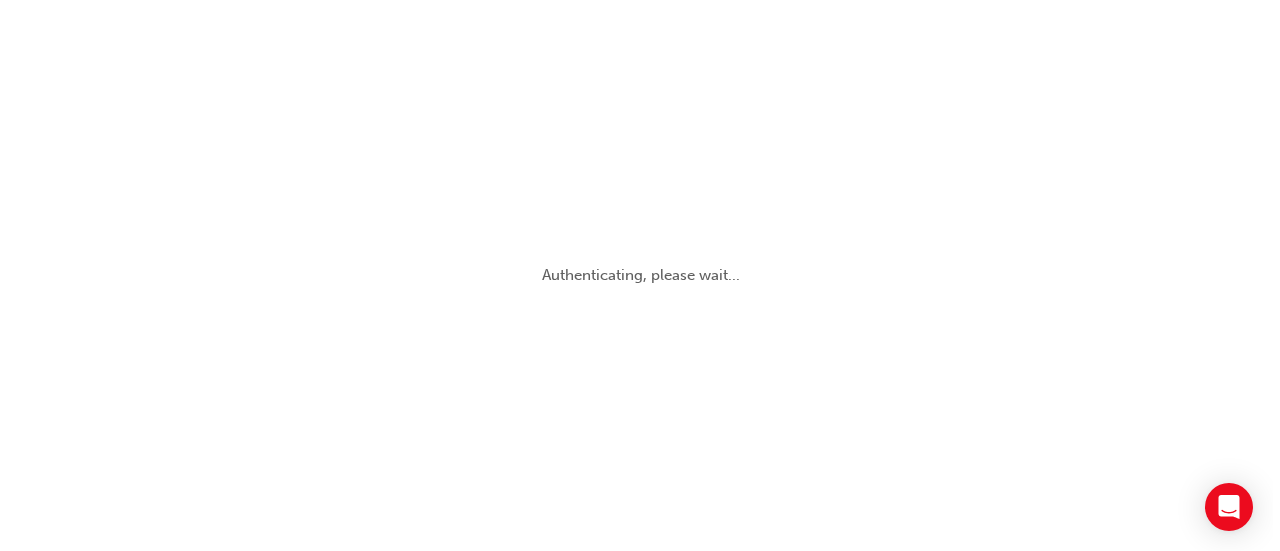 scroll, scrollTop: 0, scrollLeft: 0, axis: both 